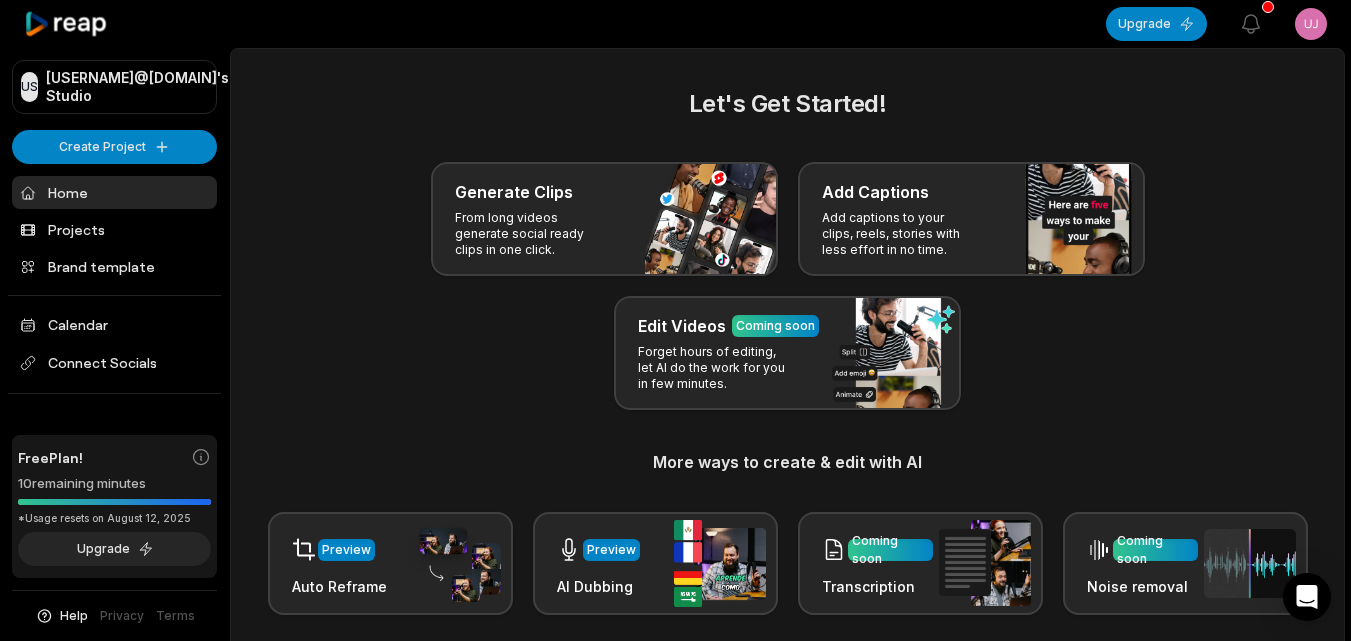 scroll, scrollTop: 0, scrollLeft: 0, axis: both 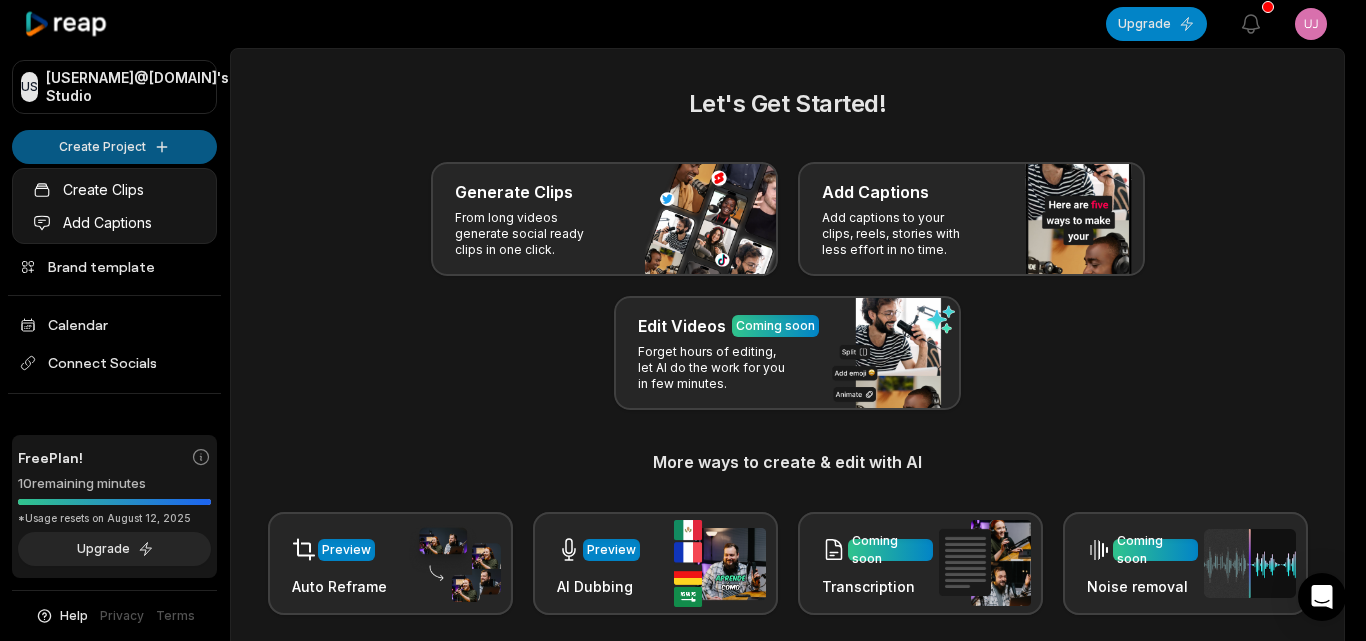 click on "US Ujuaibal@telegmail.com's Studio Create Project Home Projects Brand template Calendar Connect Socials Free  Plan! 10  remaining minutes *Usage resets on August 12, 2025 Upgrade Help Privacy Terms Open sidebar Upgrade View notifications Open user menu   Let's Get Started! Generate Clips From long videos generate social ready clips in one click. Add Captions Add captions to your clips, reels, stories with less effort in no time. Edit Videos Coming soon Forget hours of editing, let AI do the work for you in few minutes. More ways to create & edit with AI Preview Auto Reframe Preview AI Dubbing Coming soon Transcription Coming soon Noise removal Recent Projects View all Made with   in San Francisco
Create Clips Add Captions" at bounding box center [683, 320] 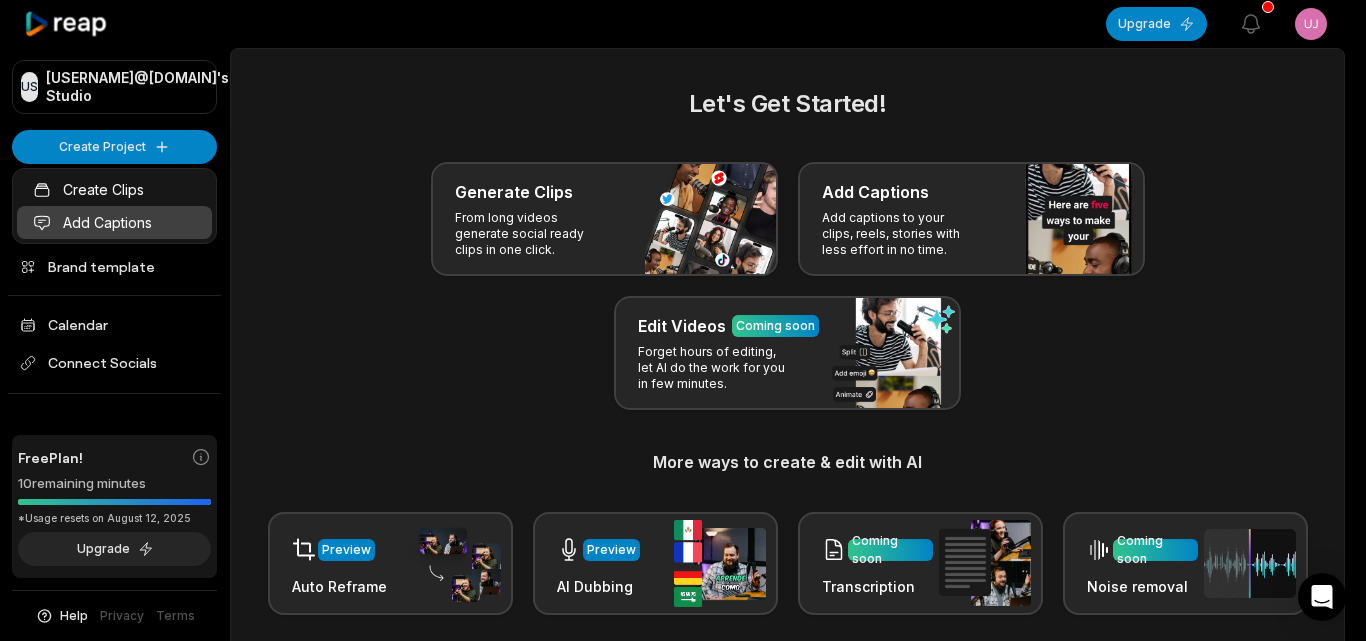click on "Add Captions" at bounding box center [114, 222] 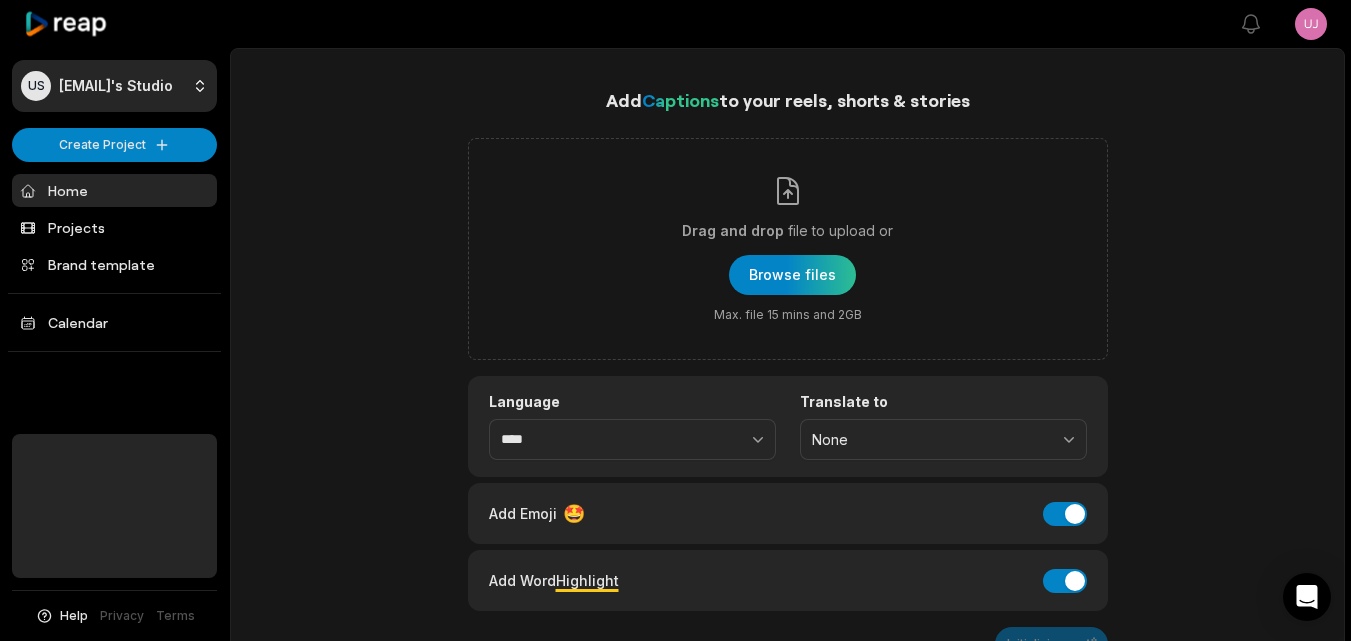 scroll, scrollTop: 0, scrollLeft: 0, axis: both 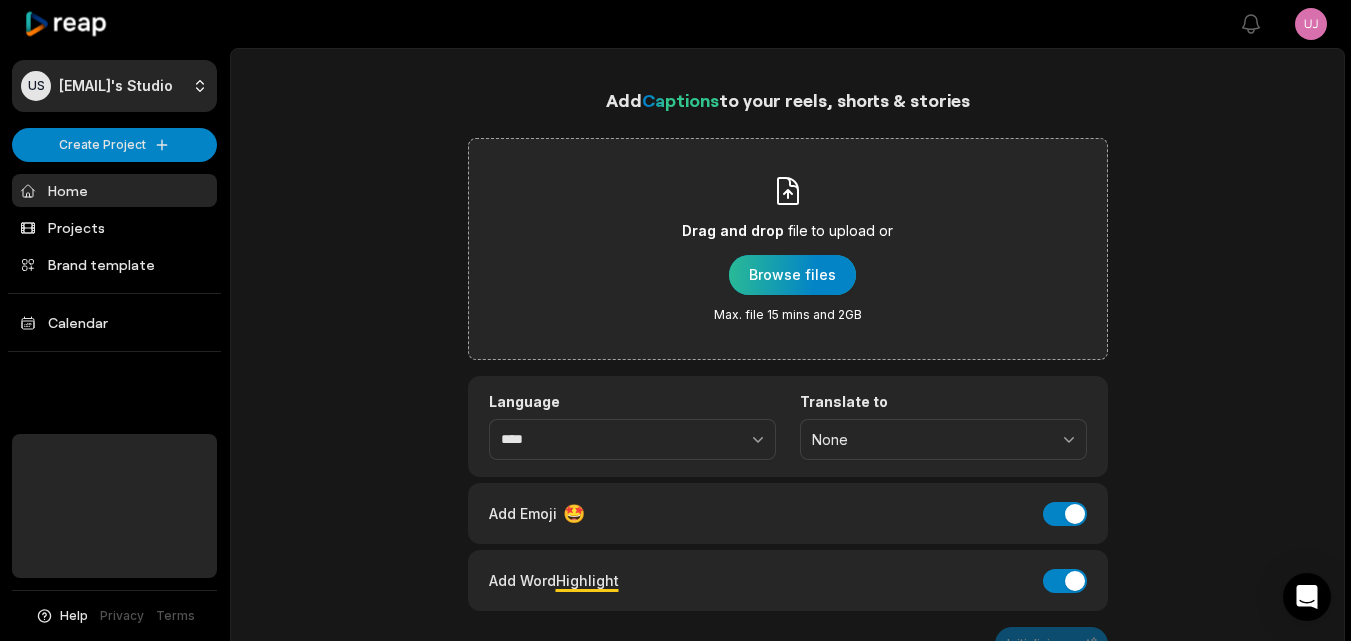 click at bounding box center [792, 275] 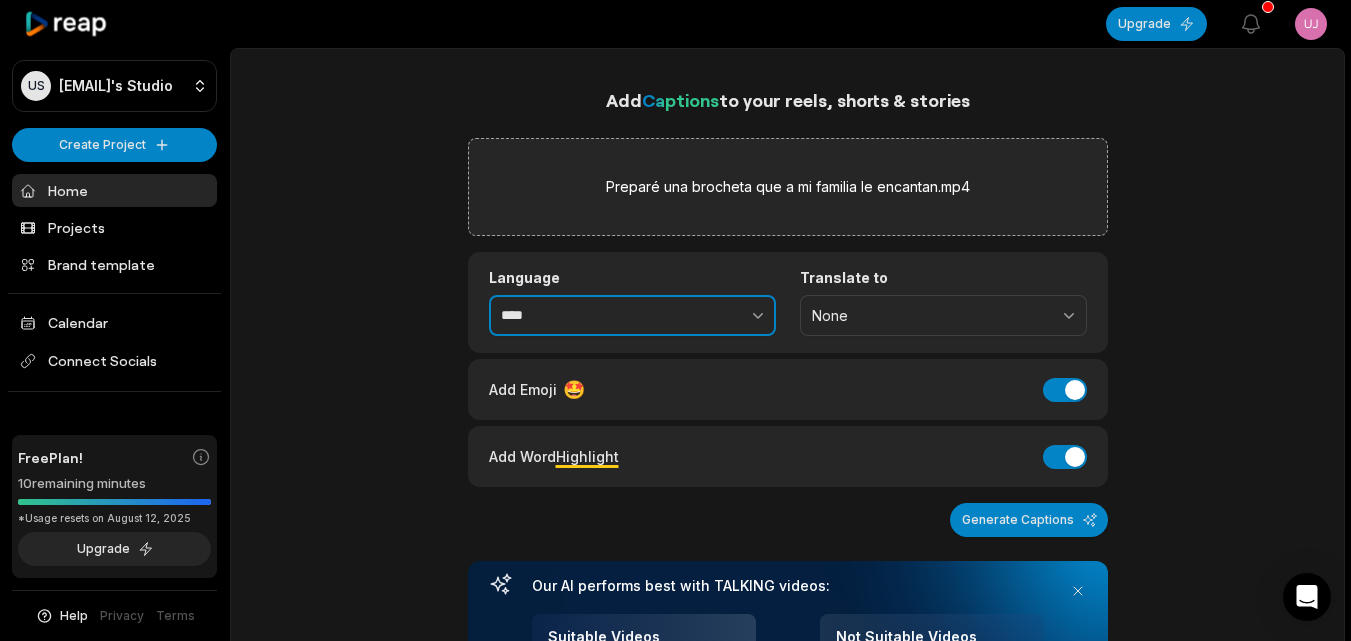 click at bounding box center [714, 316] 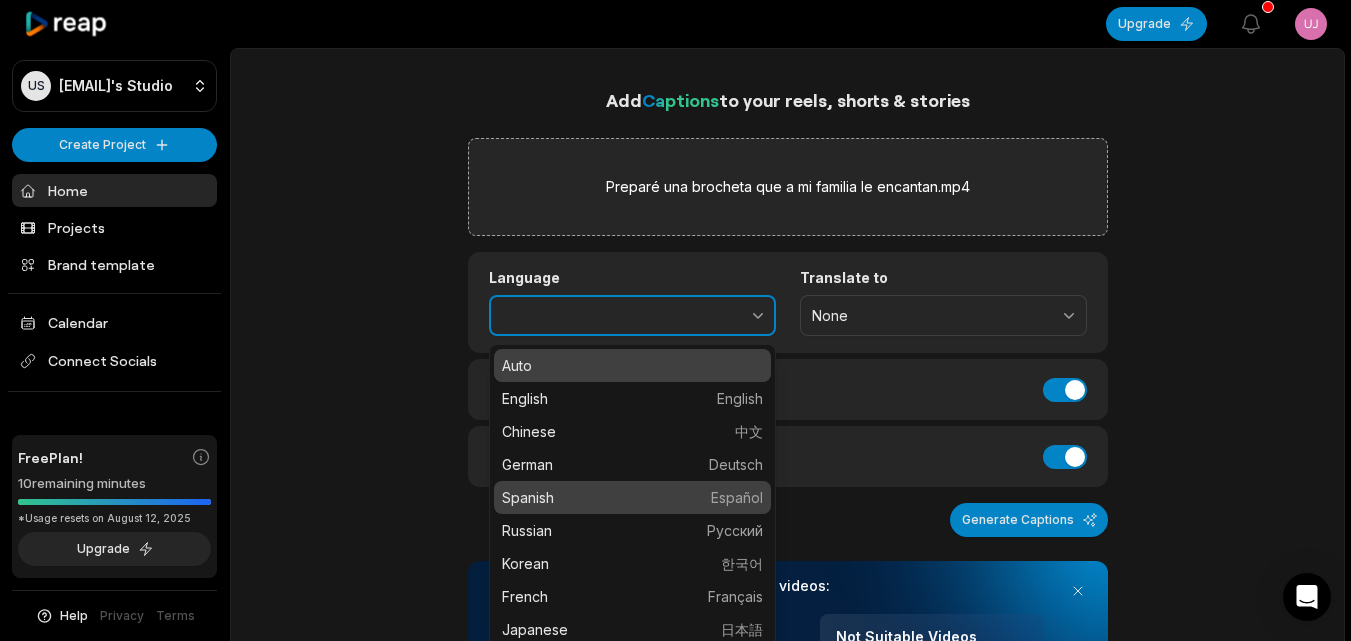 type on "*******" 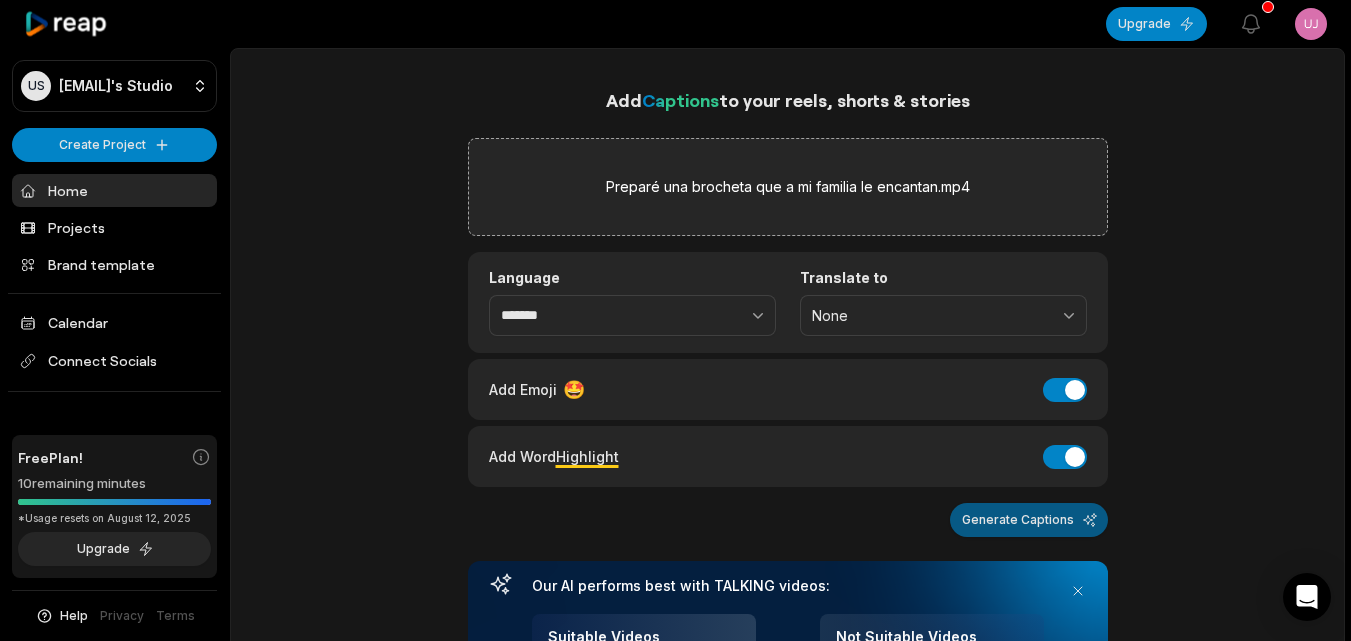 click on "Generate Captions" at bounding box center [1029, 520] 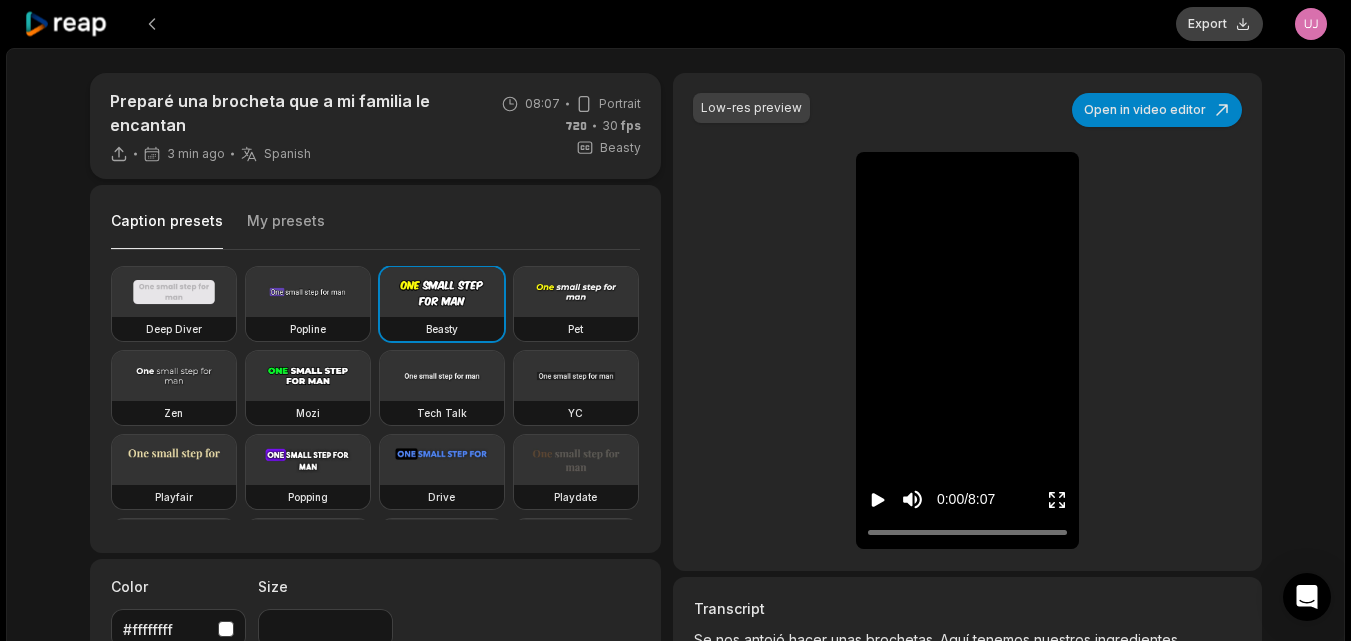 click on "Export" at bounding box center (1219, 24) 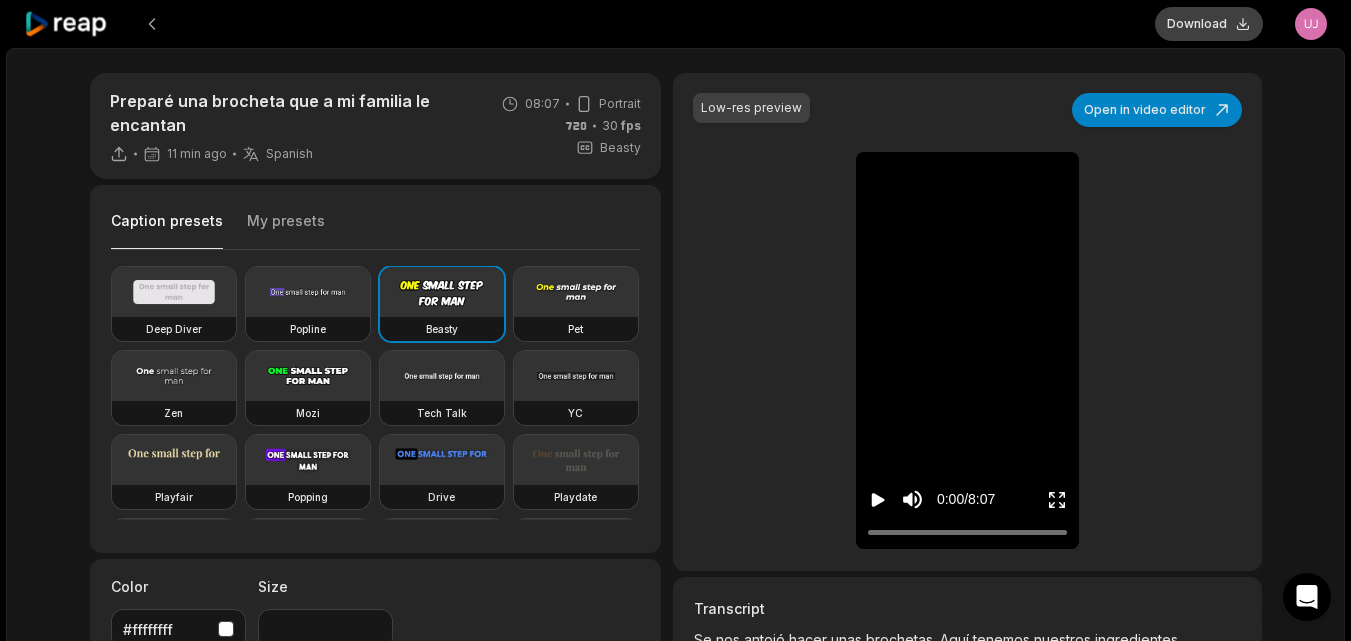 click on "Download" at bounding box center [1209, 24] 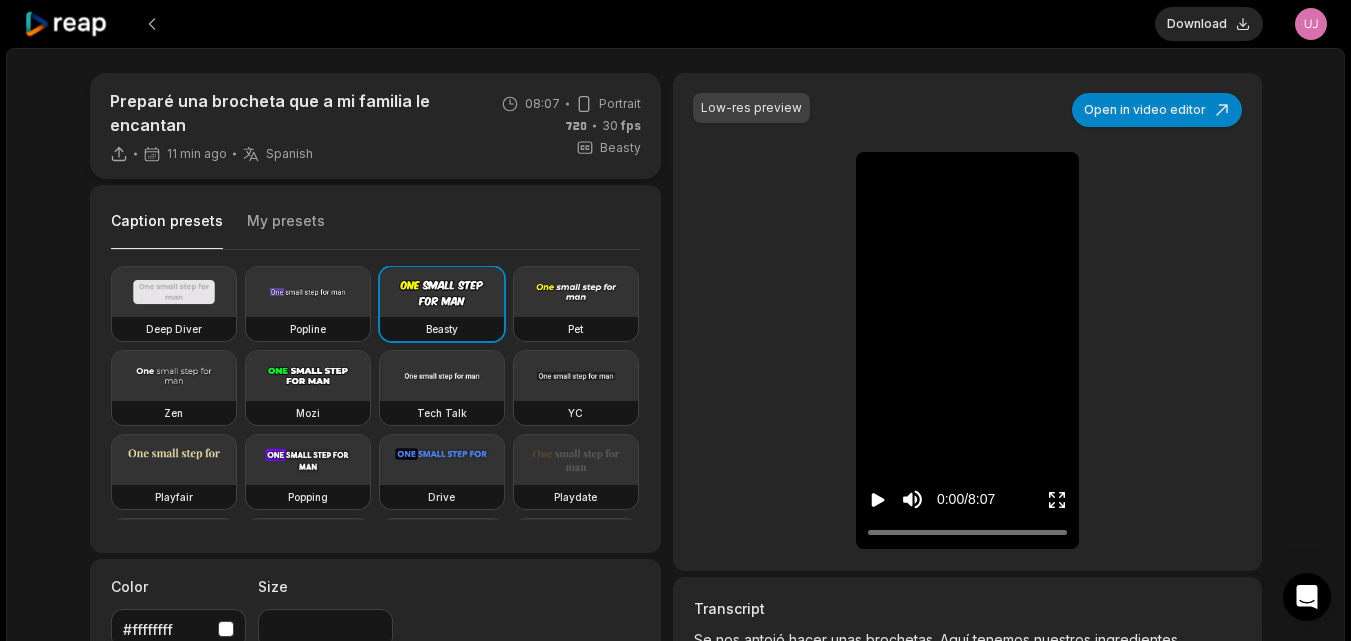 click 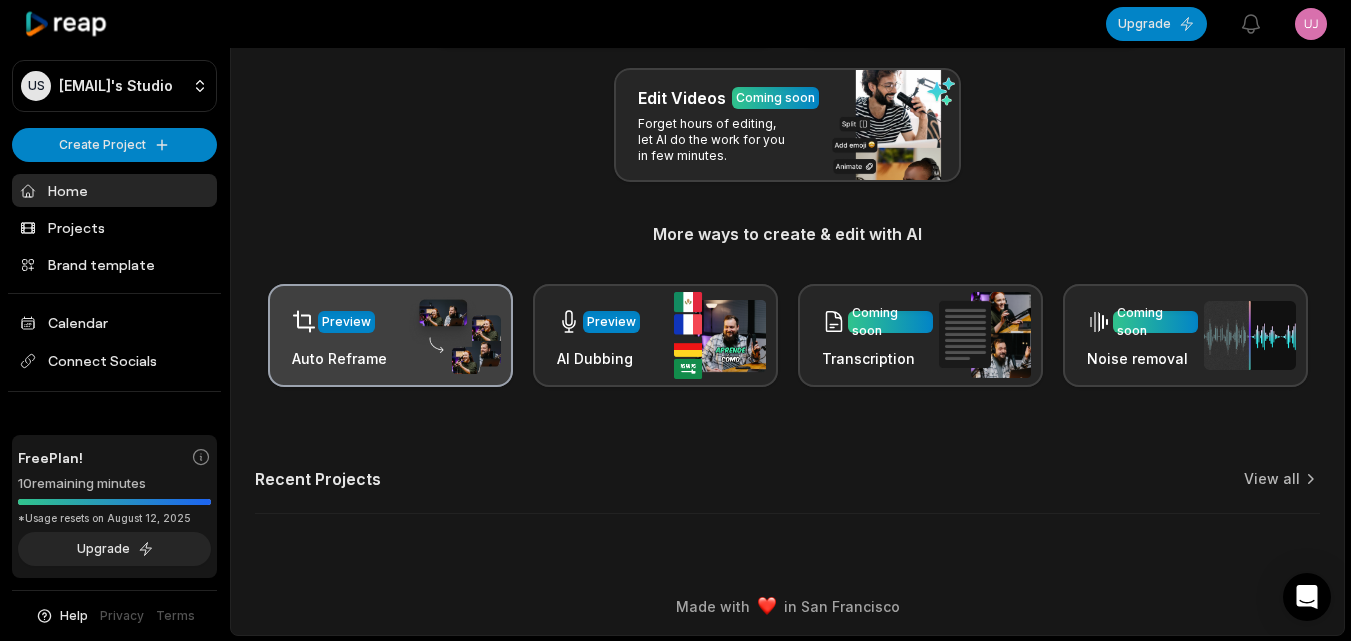 scroll, scrollTop: 229, scrollLeft: 0, axis: vertical 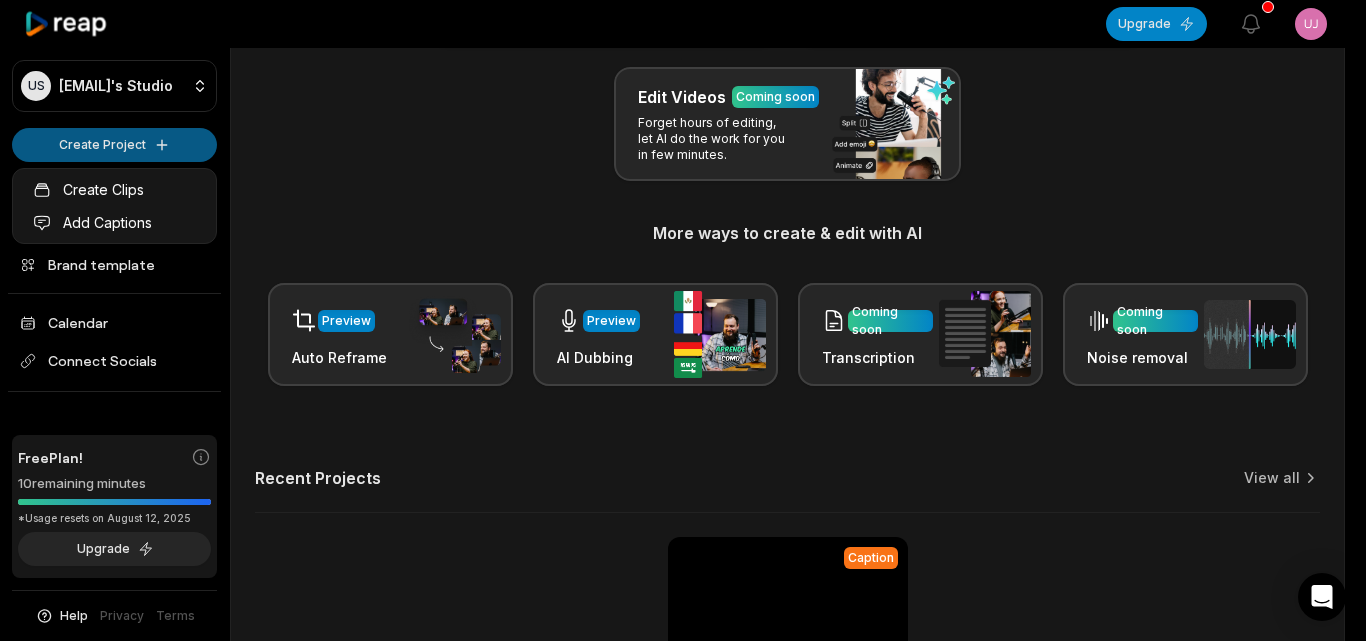 click on "US Ujuaibal@telegmail.com's Studio Create Project Home Projects Brand template Calendar Connect Socials Free  Plan! 10  remaining minutes *Usage resets on August 12, 2025 Upgrade Help Privacy Terms Open sidebar Upgrade View notifications Open user menu   Let's Get Started! Generate Clips From long videos generate social ready clips in one click. Add Captions Add captions to your clips, reels, stories with less effort in no time. Edit Videos Coming soon Forget hours of editing, let AI do the work for you in few minutes. More ways to create & edit with AI Preview Auto Reframe Preview AI Dubbing Coming soon Transcription Coming soon Noise removal Recent Projects View all Caption 08:07 Preparé una brocheta que a mi familia le encantan Open options 30 minutes ago Made with   in San Francisco
Create Clips Add Captions" at bounding box center [683, 91] 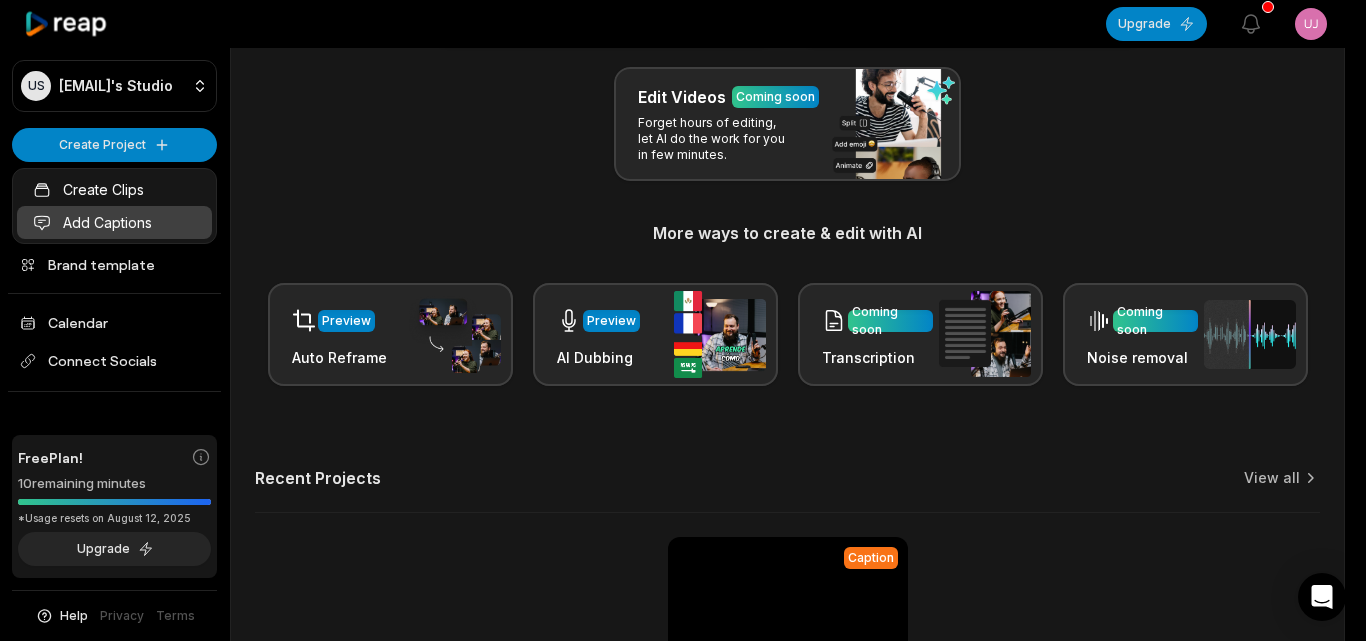 click on "Add Captions" at bounding box center (114, 222) 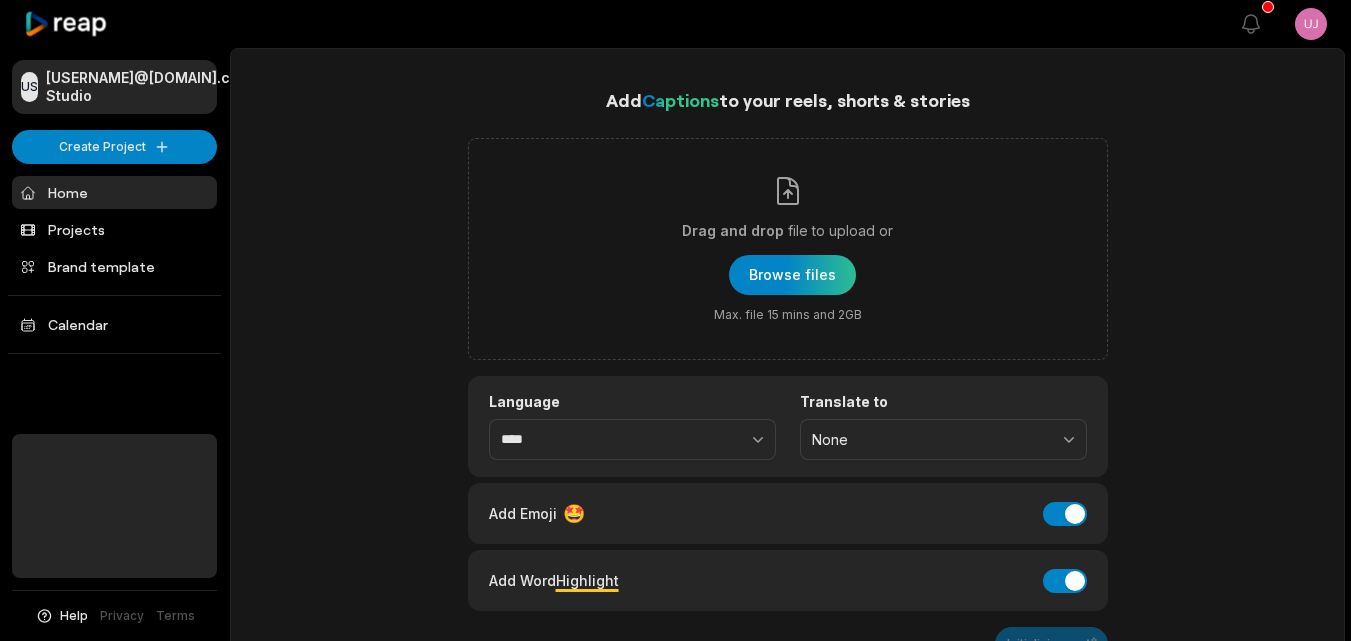 scroll, scrollTop: 0, scrollLeft: 0, axis: both 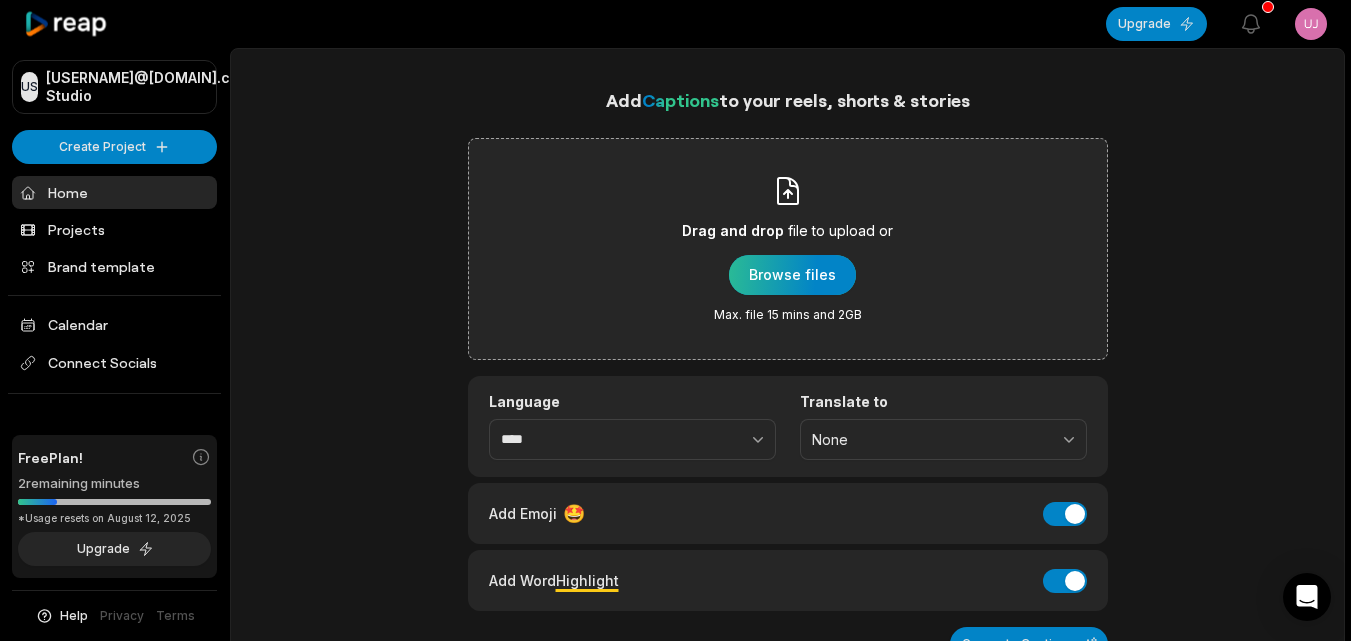 click at bounding box center (792, 275) 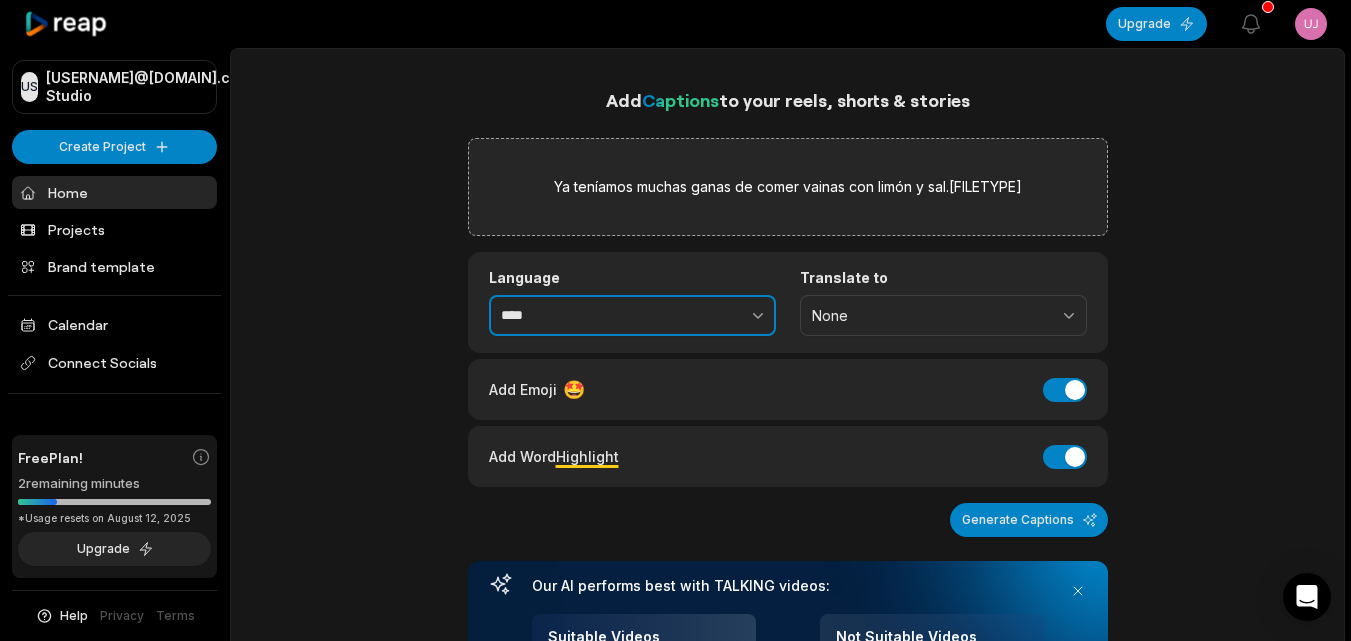 click 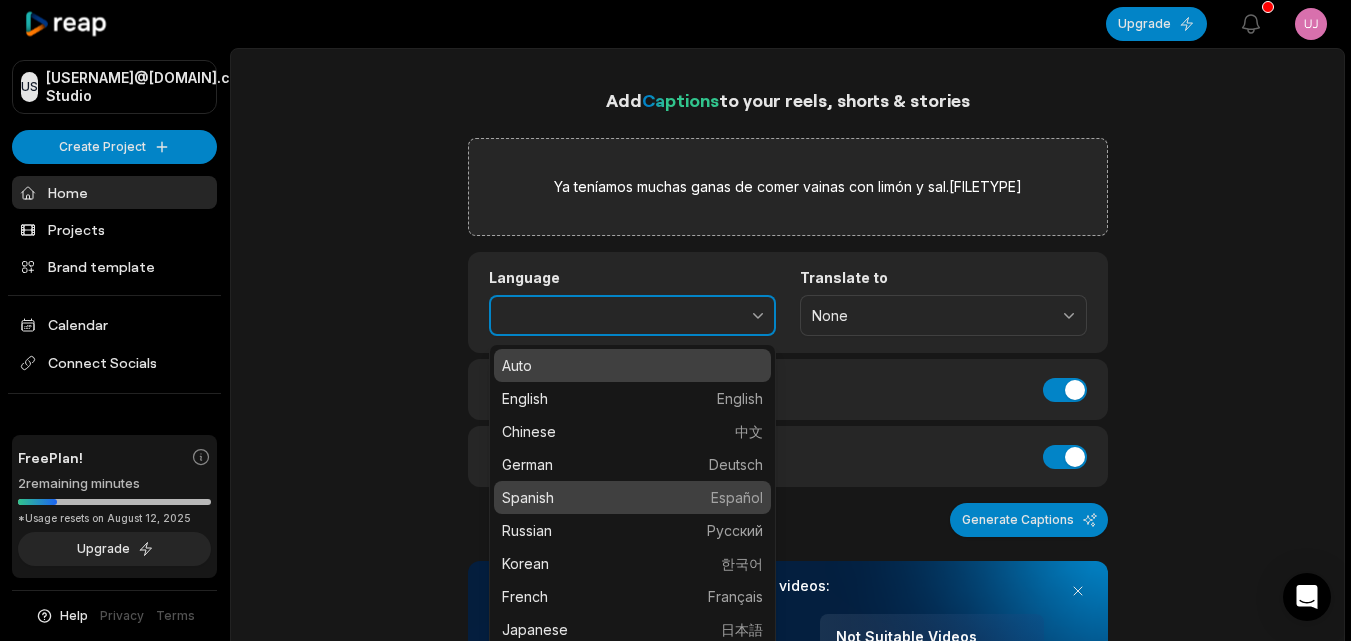 type on "*******" 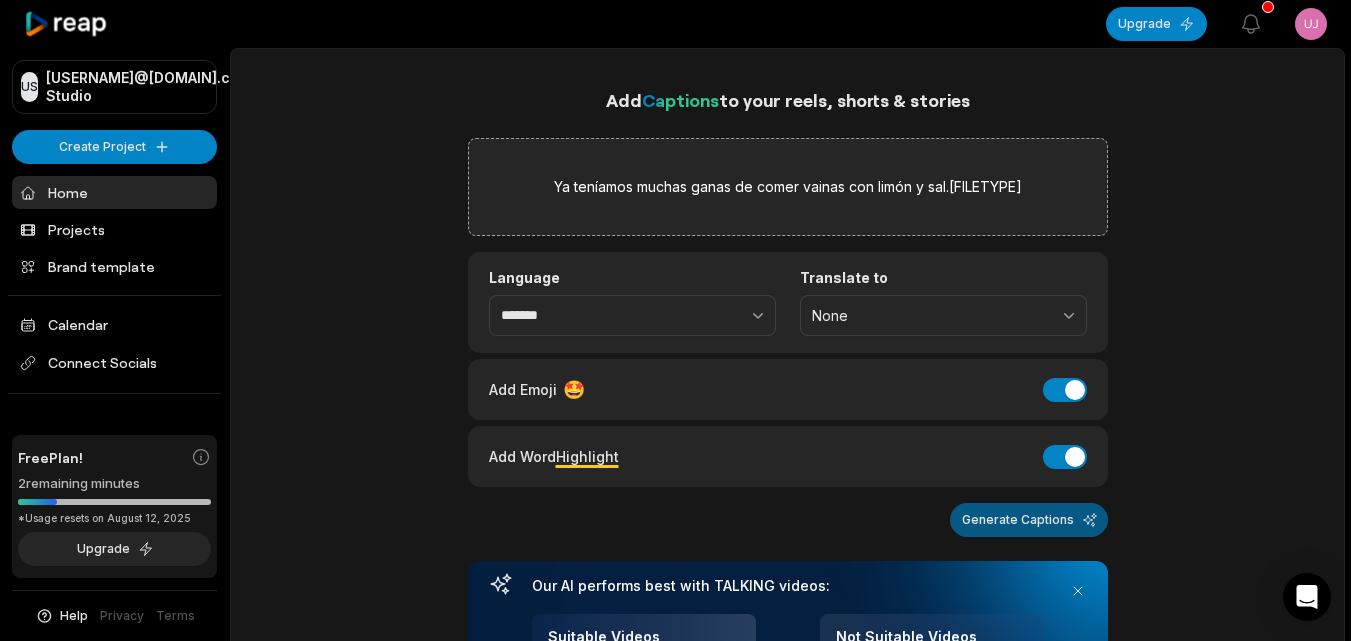 click on "Generate Captions" at bounding box center (1029, 520) 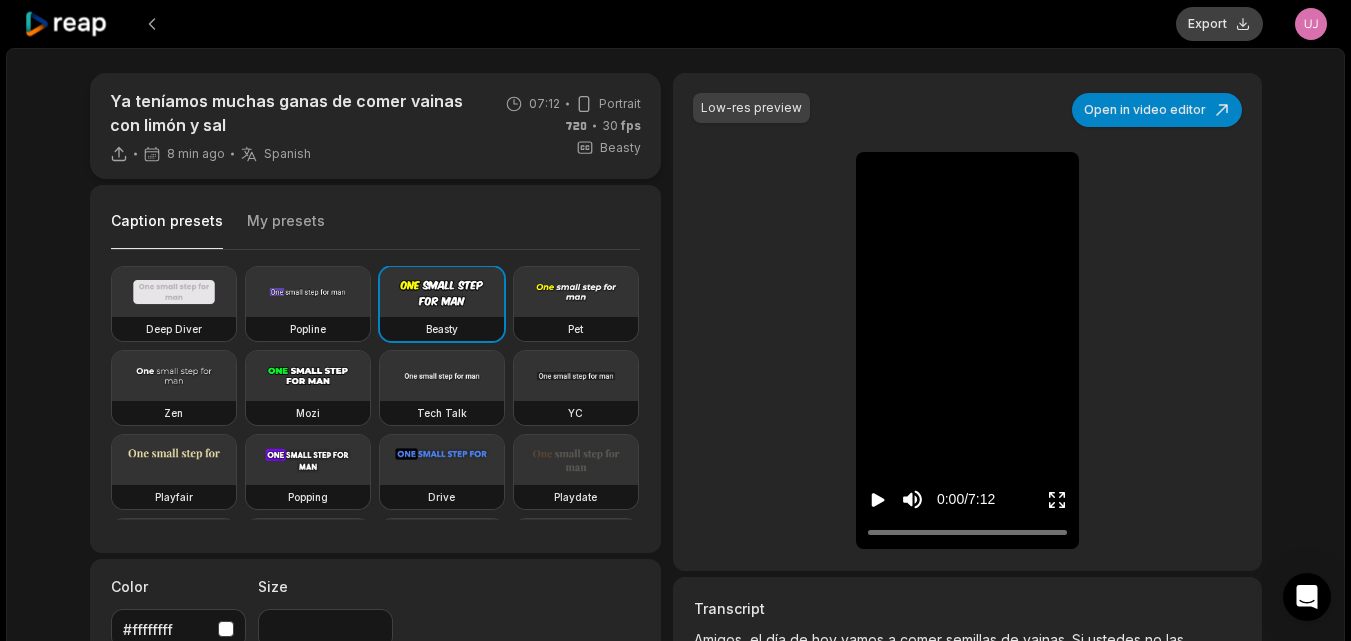 click on "Export" at bounding box center (1219, 24) 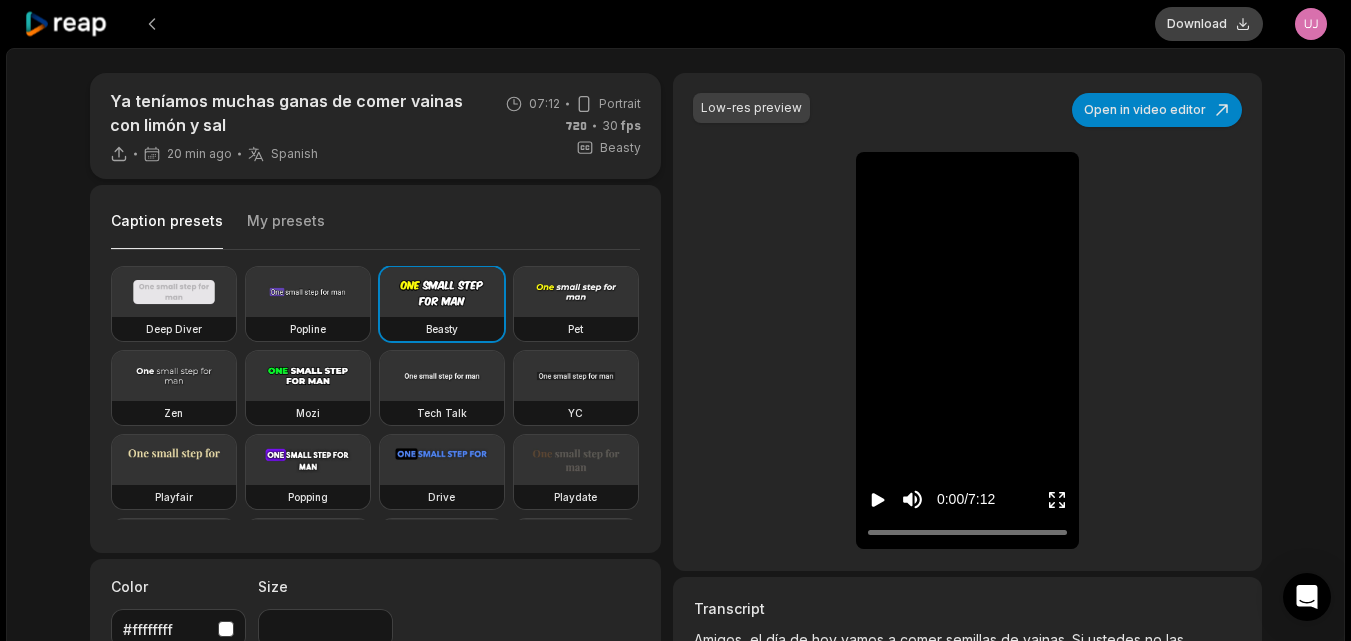 click on "Download" at bounding box center (1209, 24) 